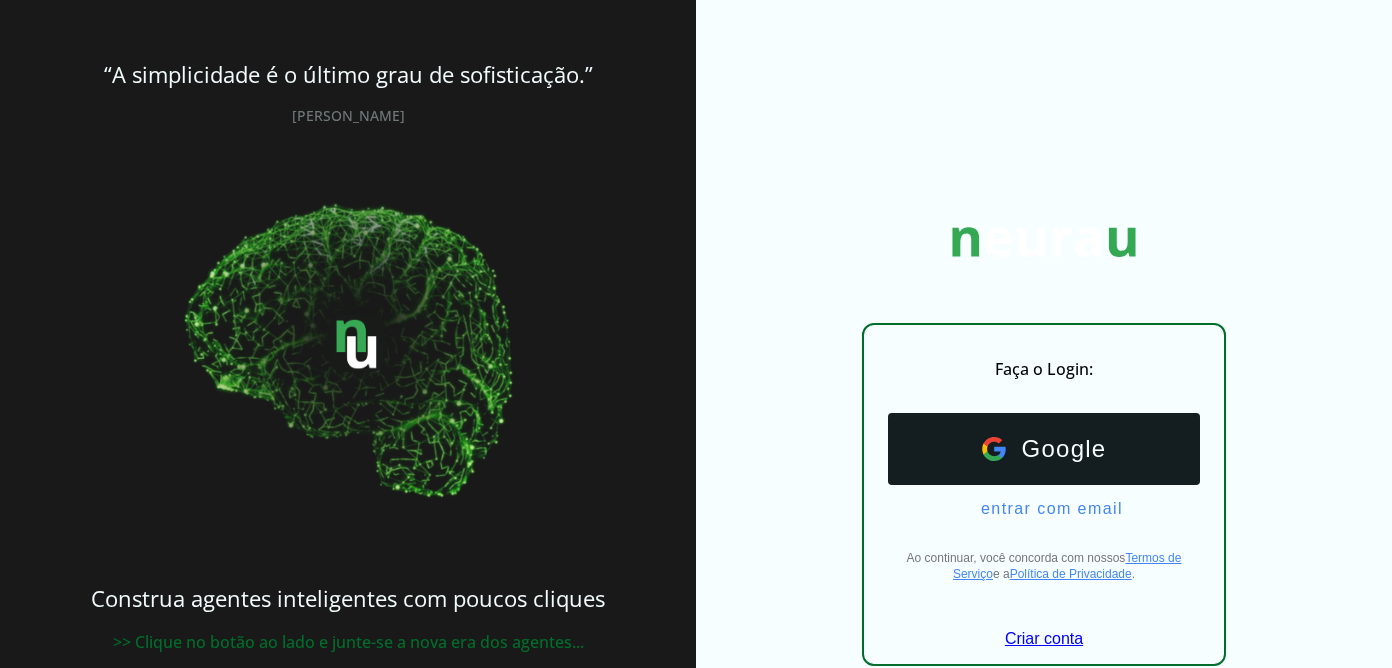scroll, scrollTop: 0, scrollLeft: 0, axis: both 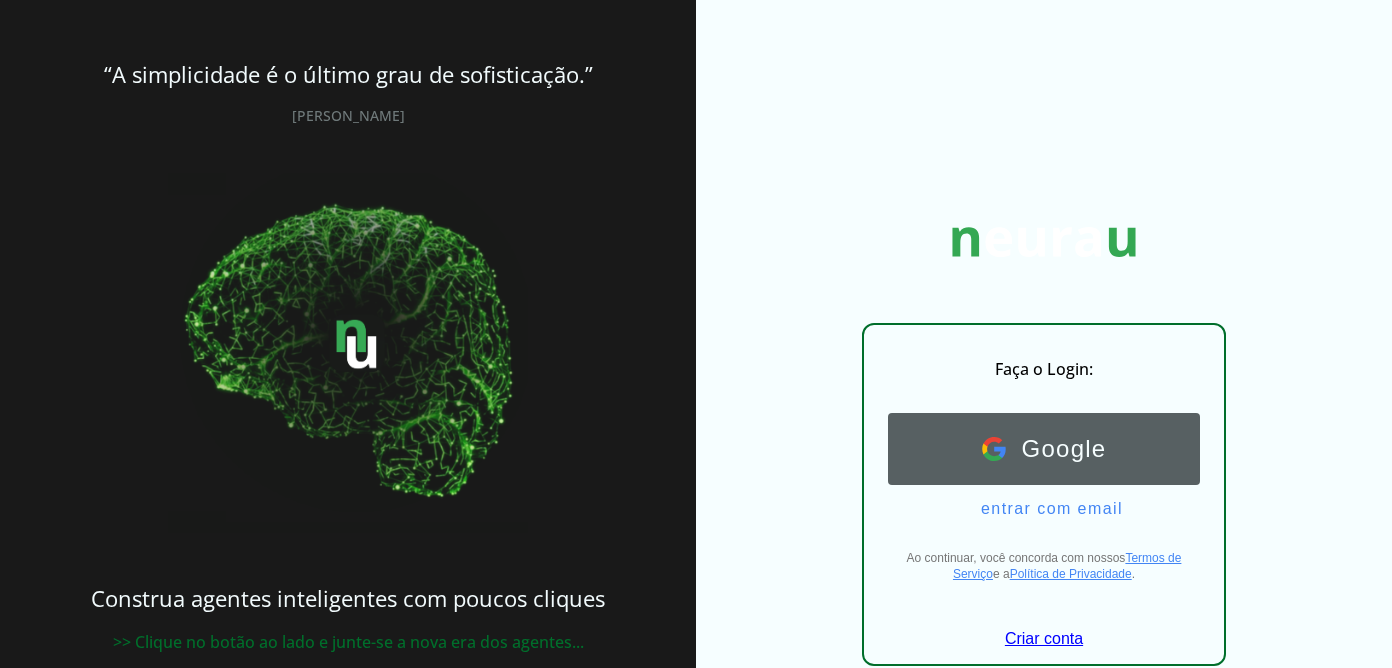 click on "Google" at bounding box center [1056, 449] 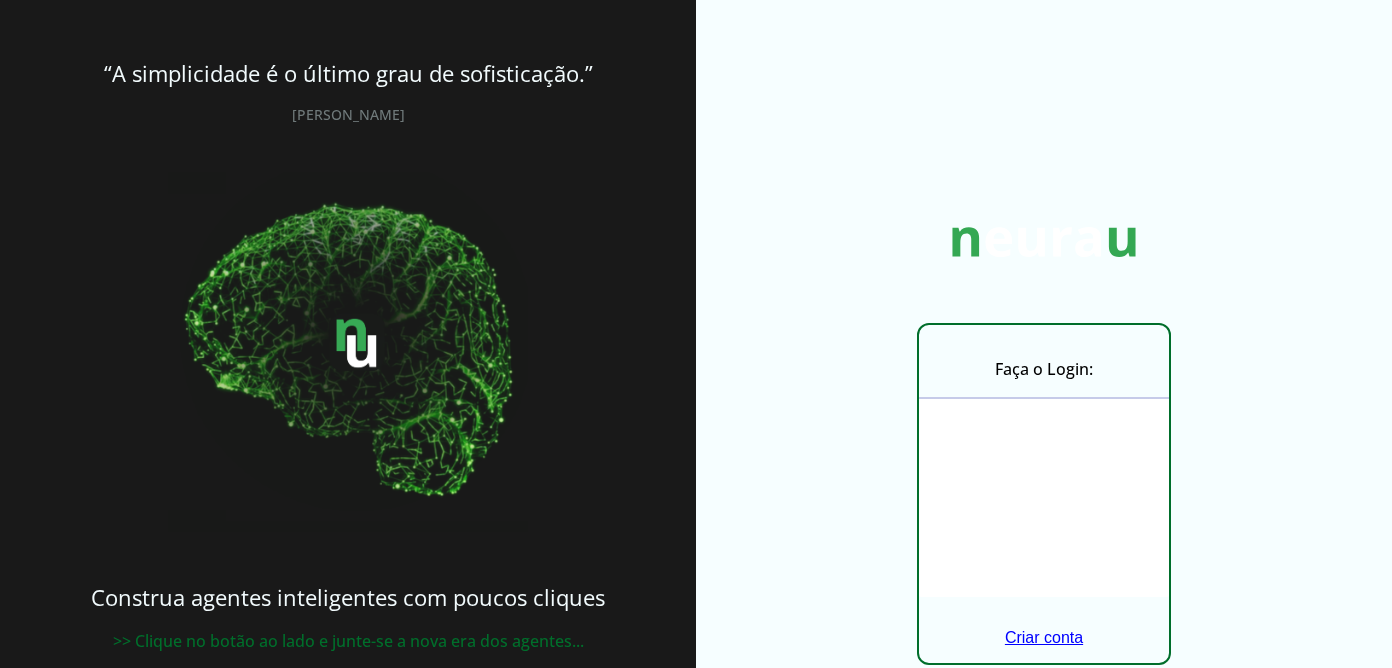 scroll, scrollTop: 45, scrollLeft: 0, axis: vertical 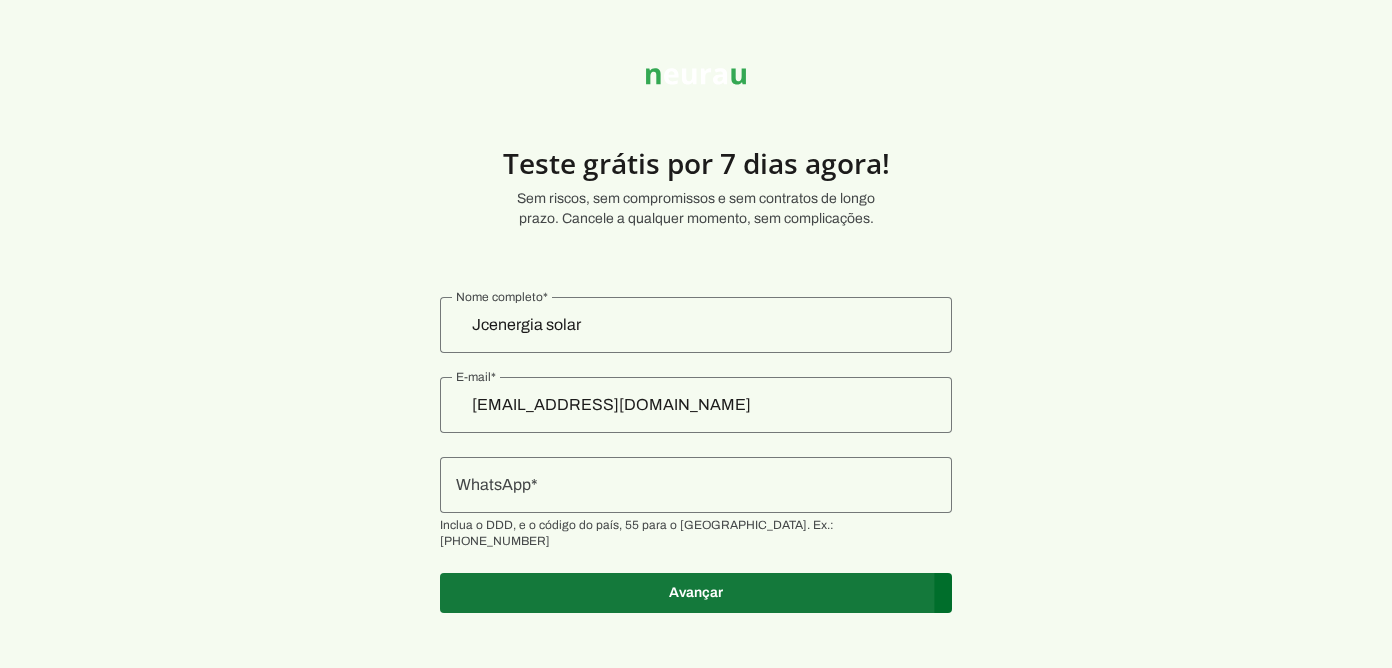 click at bounding box center [696, 593] 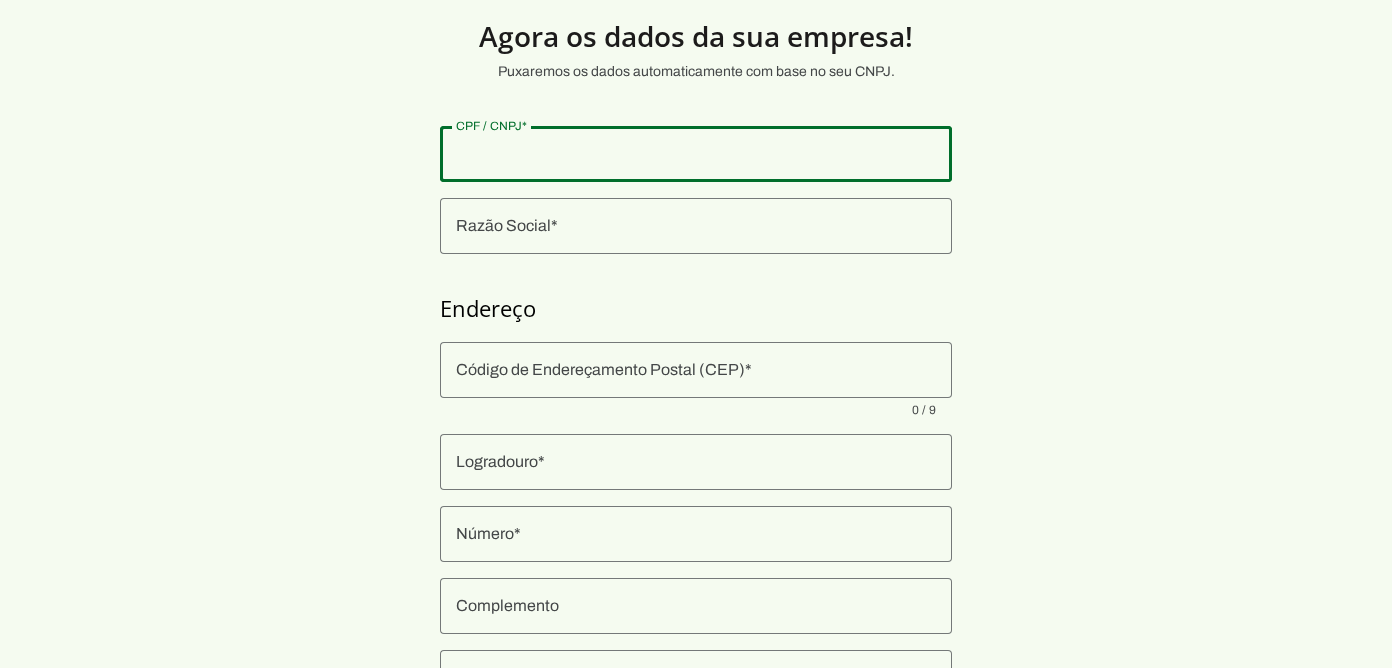 click at bounding box center (696, 154) 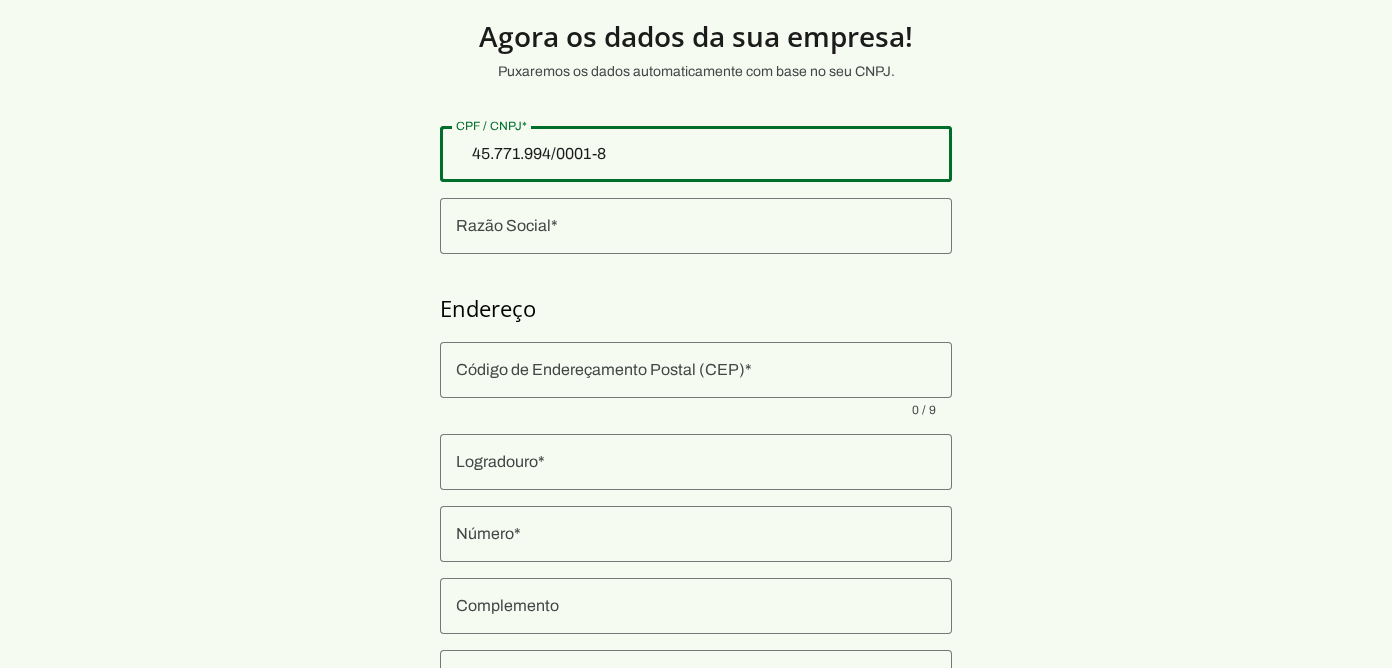 type on "45.771.994/0001-88" 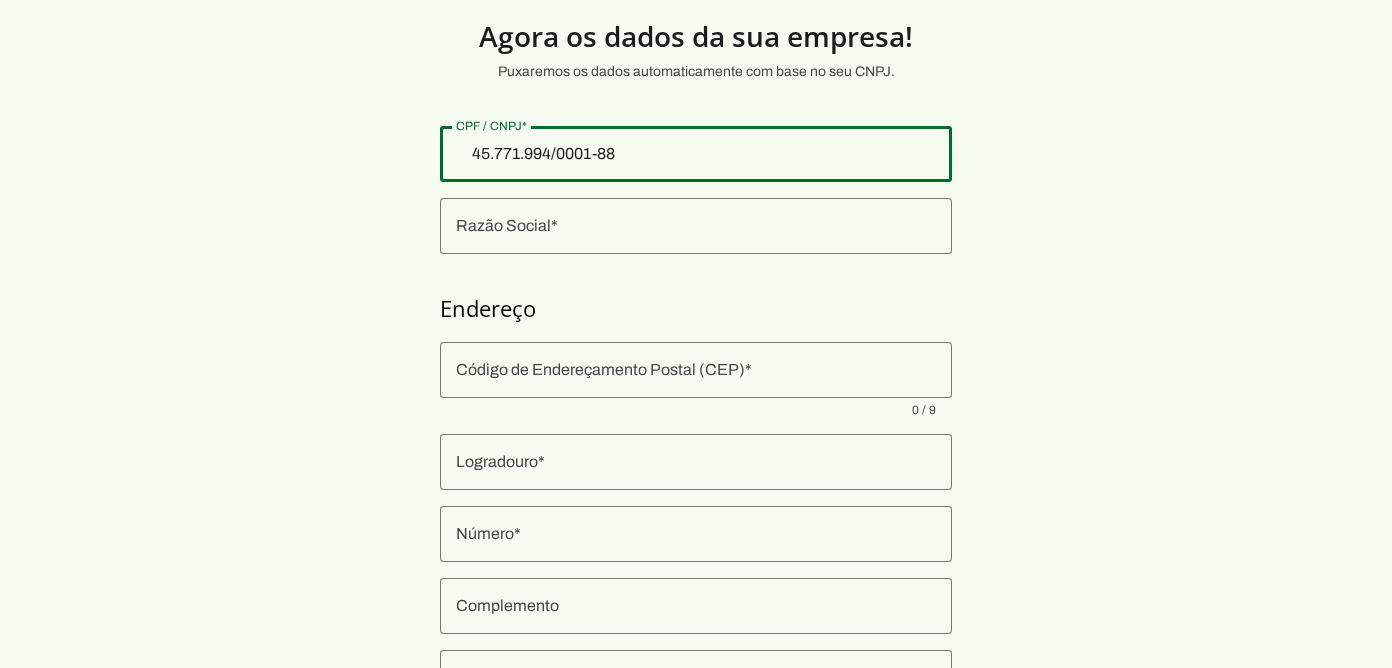 type on "45.771.994/0001-88" 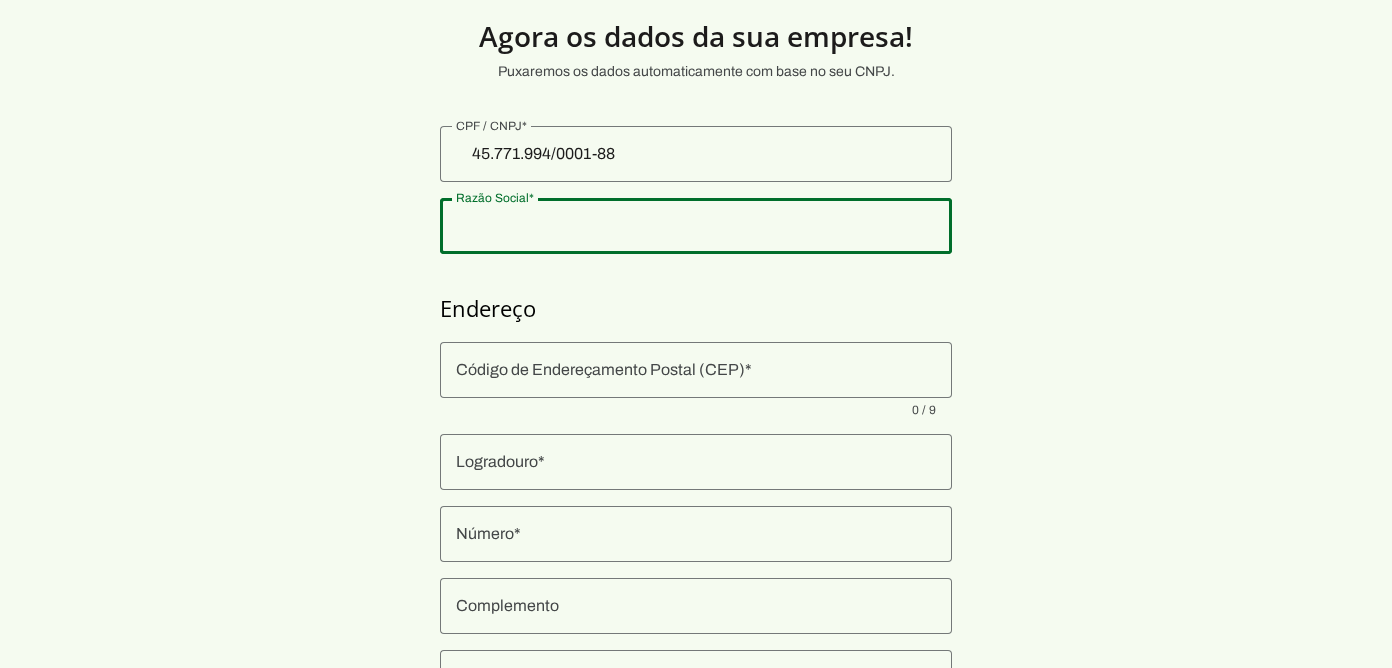 type on "VALDECIR ANDRE DOS SANTOS JUNIOR" 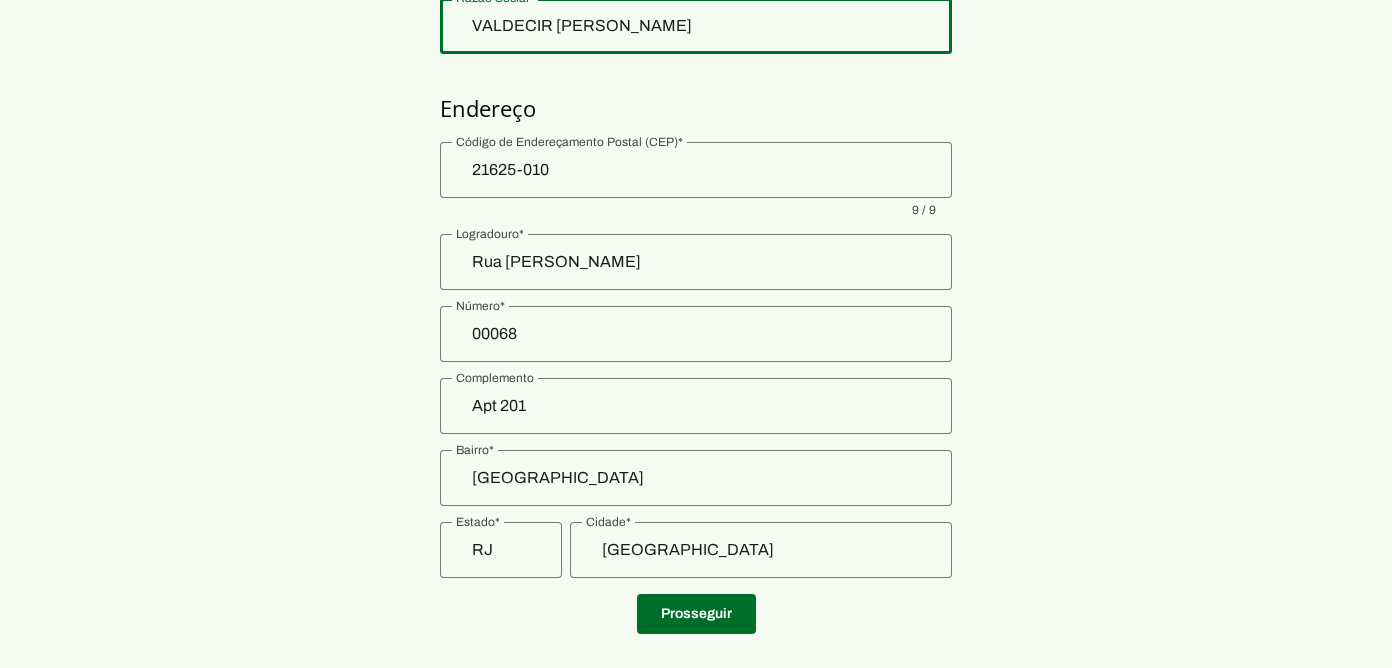 scroll, scrollTop: 296, scrollLeft: 0, axis: vertical 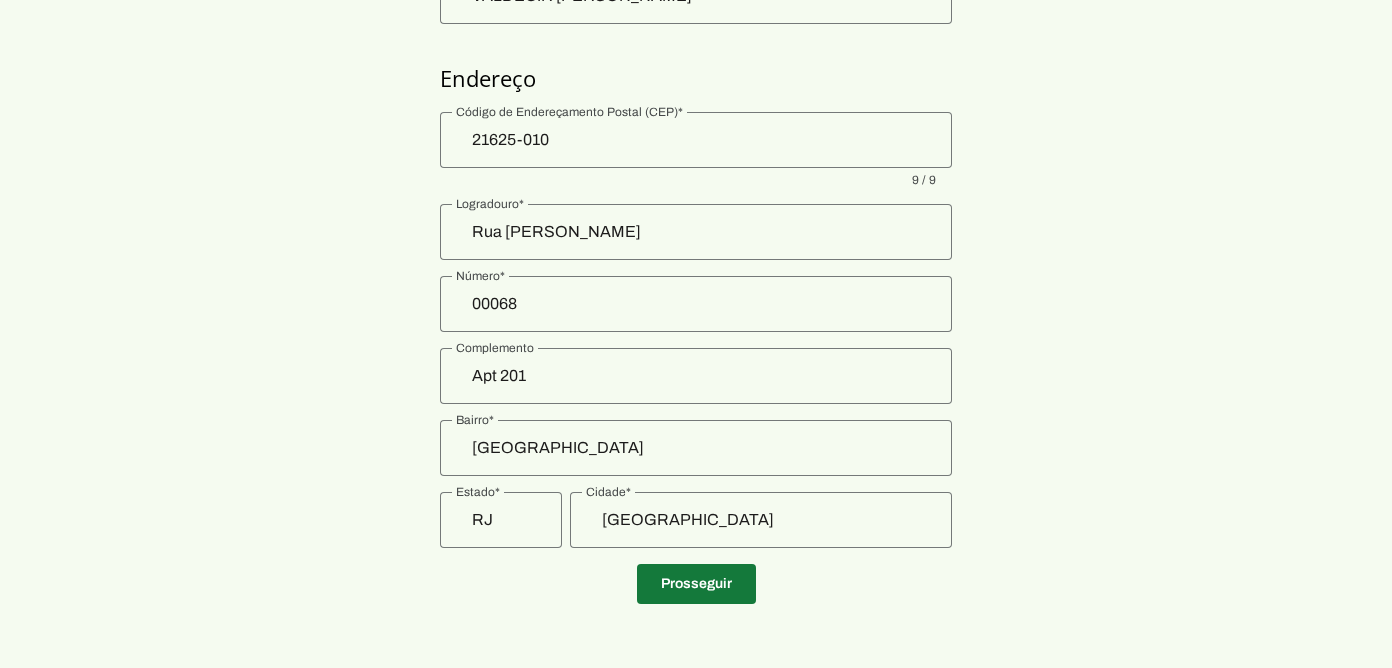 click at bounding box center (696, 584) 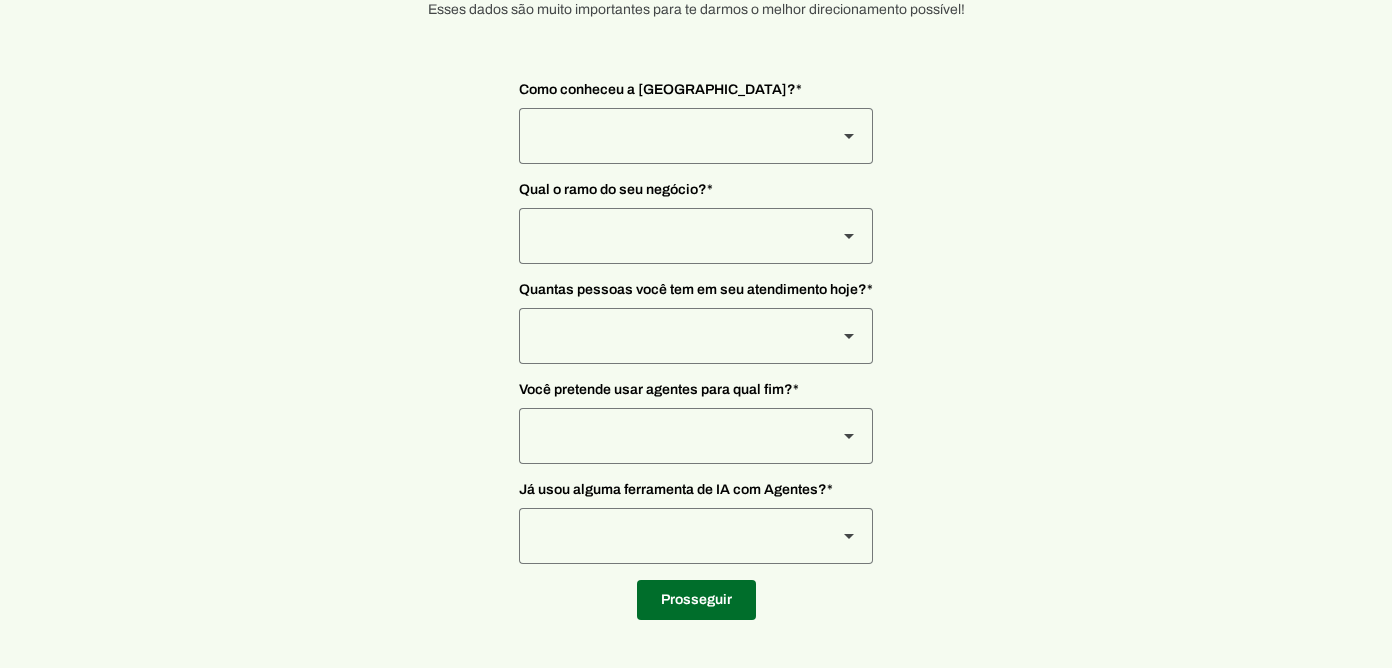 scroll, scrollTop: 0, scrollLeft: 0, axis: both 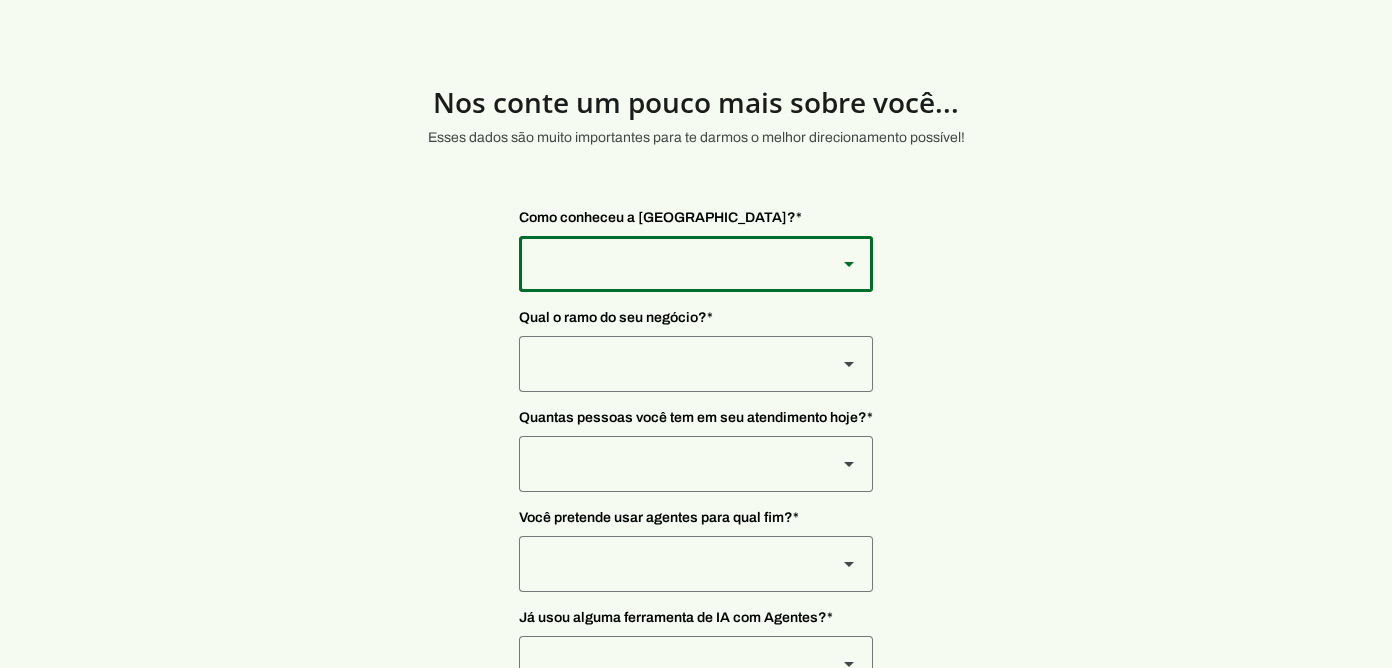 click at bounding box center (849, 264) 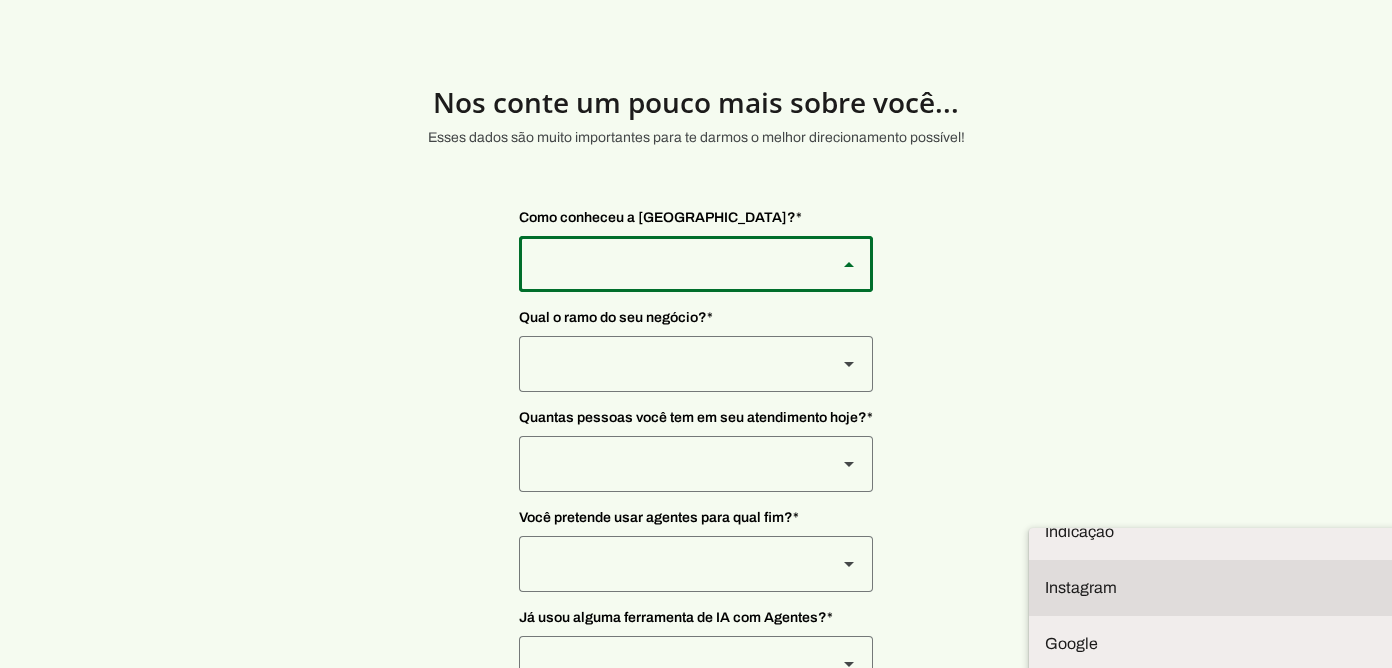 scroll, scrollTop: 0, scrollLeft: 0, axis: both 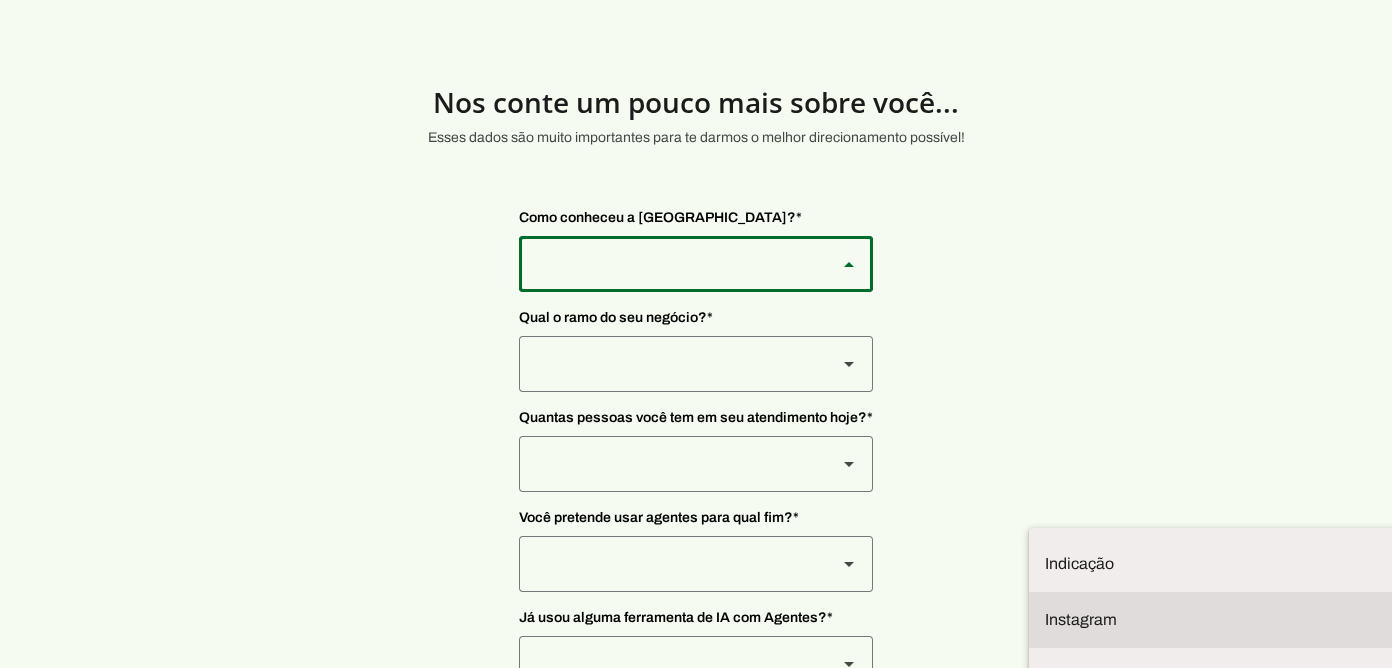 click at bounding box center (1214, 564) 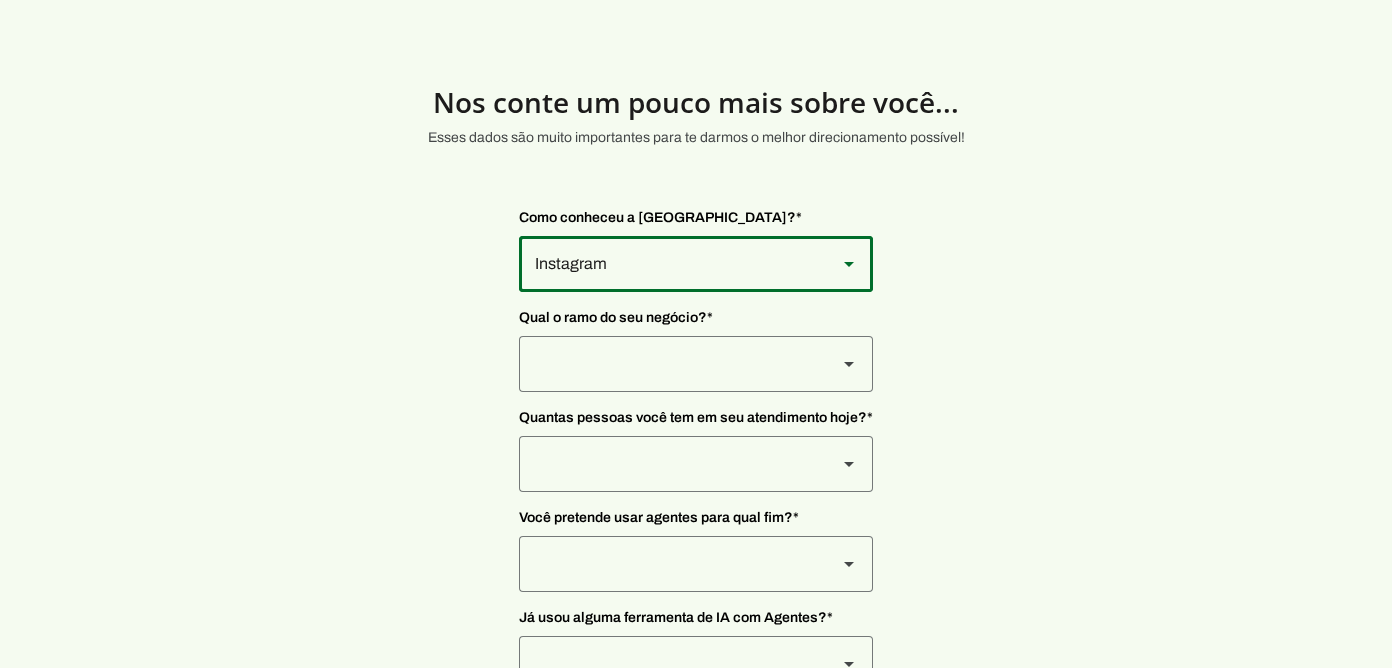 scroll, scrollTop: 128, scrollLeft: 0, axis: vertical 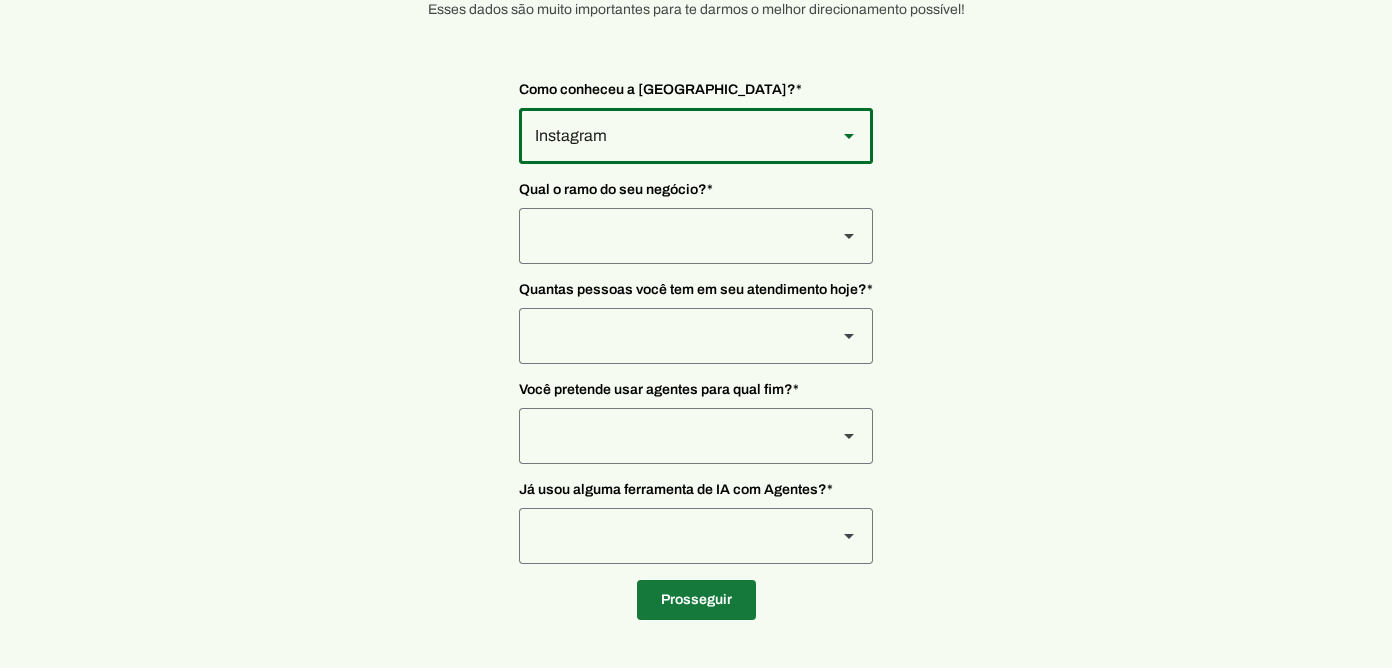 click at bounding box center (696, 600) 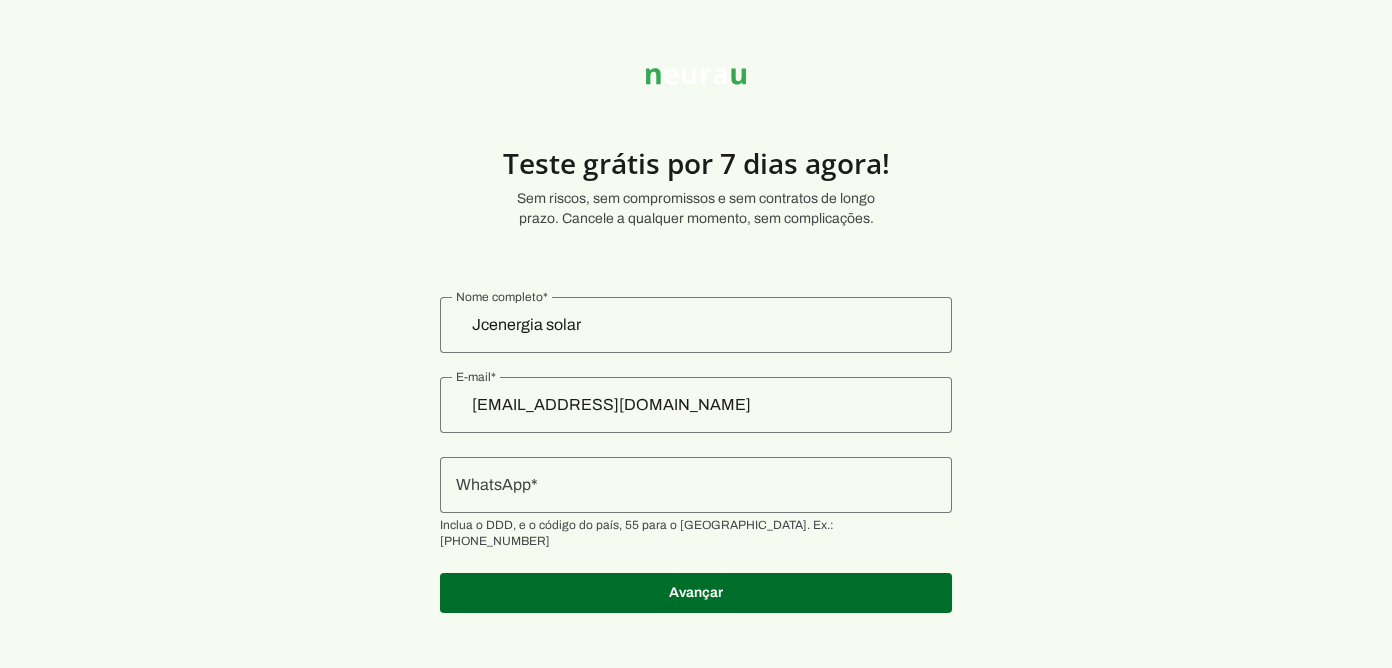 scroll, scrollTop: 0, scrollLeft: 0, axis: both 